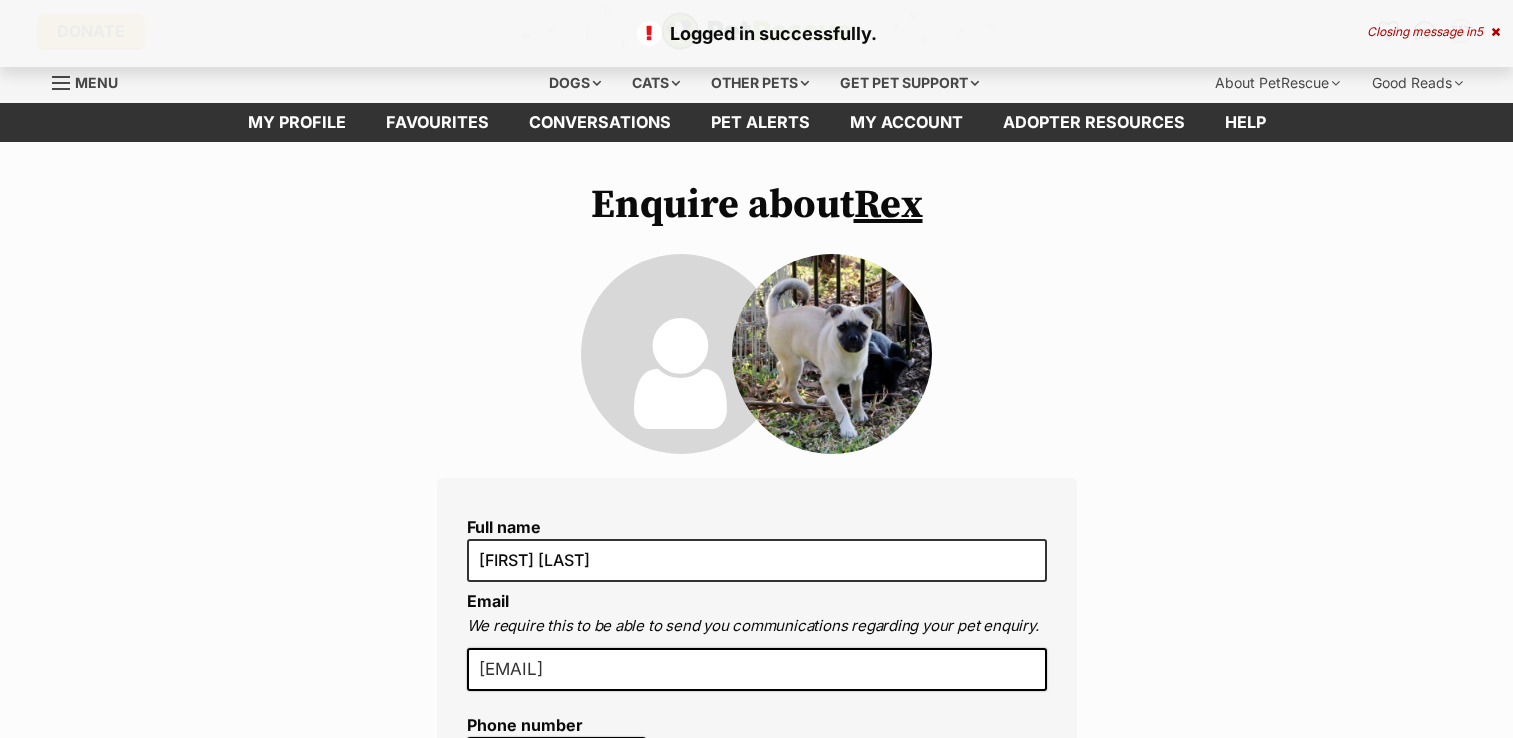 scroll, scrollTop: 0, scrollLeft: 0, axis: both 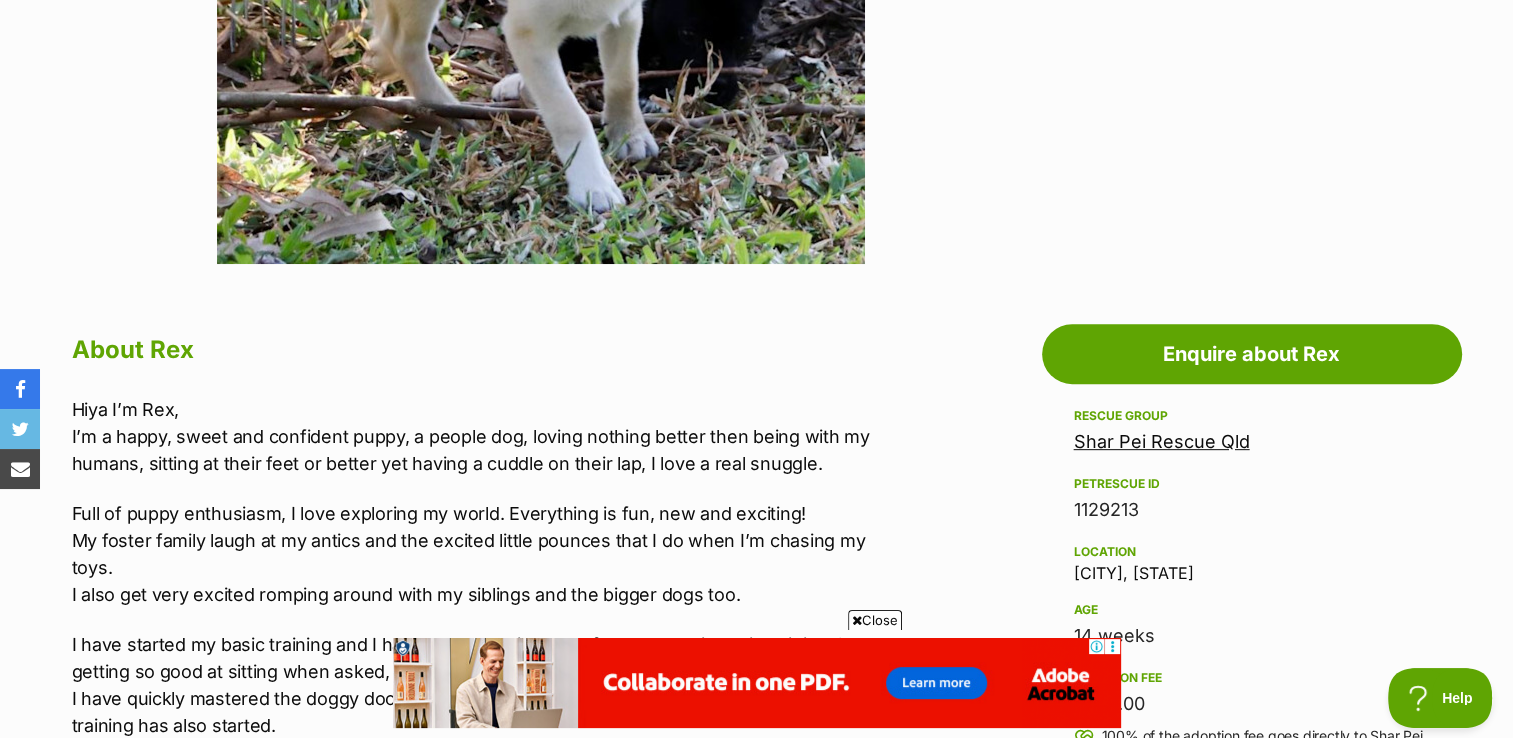 click on "Shar Pei Rescue Qld" at bounding box center [1162, 441] 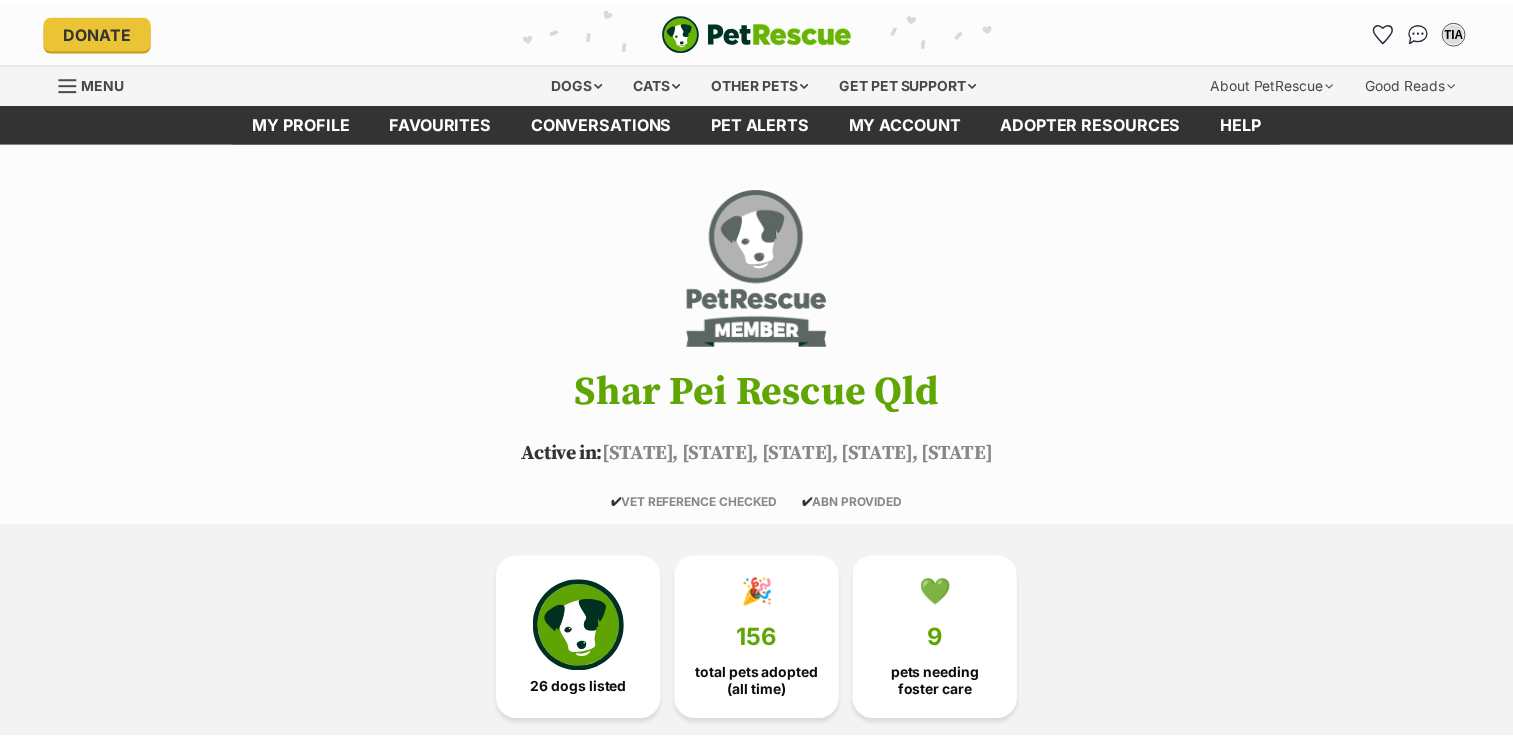 scroll, scrollTop: 0, scrollLeft: 0, axis: both 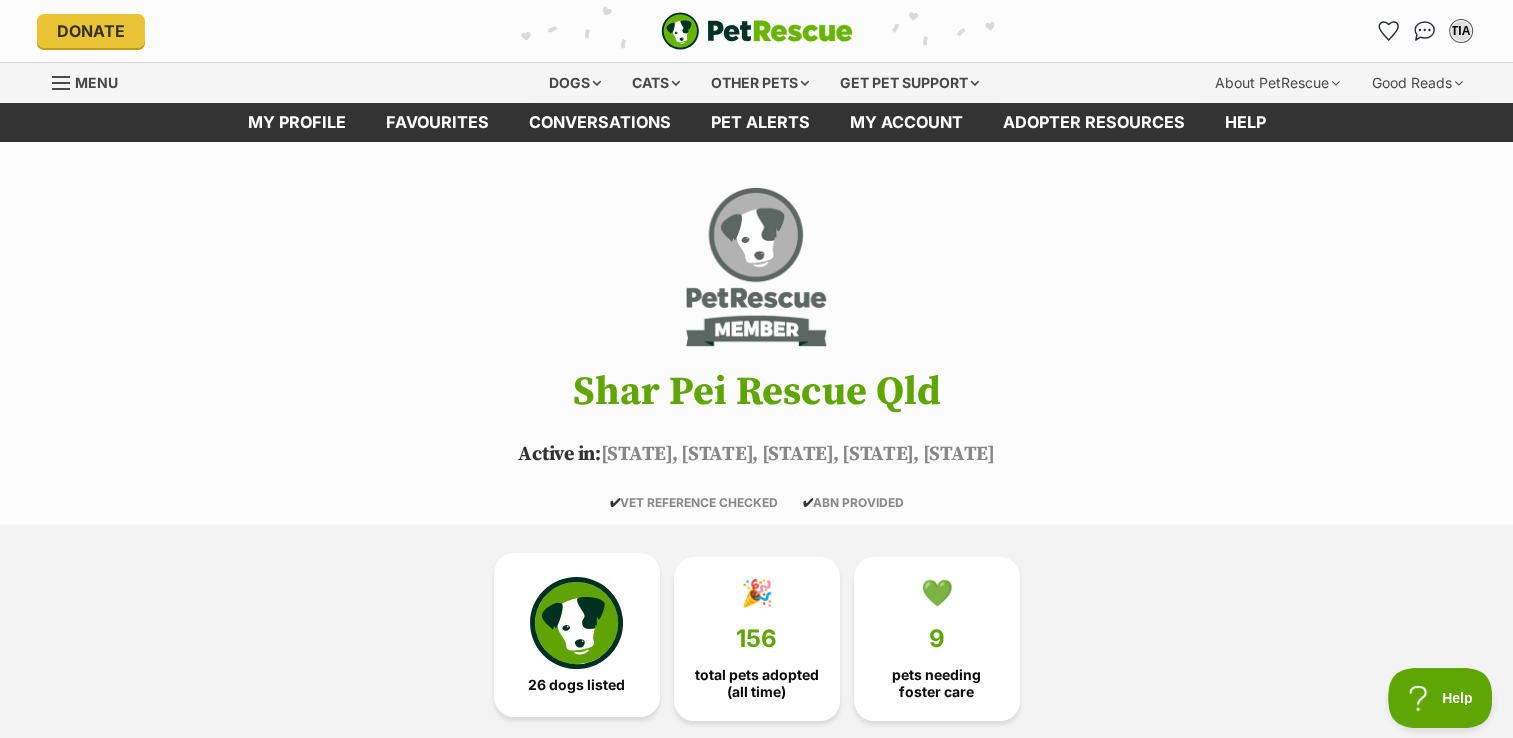 click at bounding box center (576, 623) 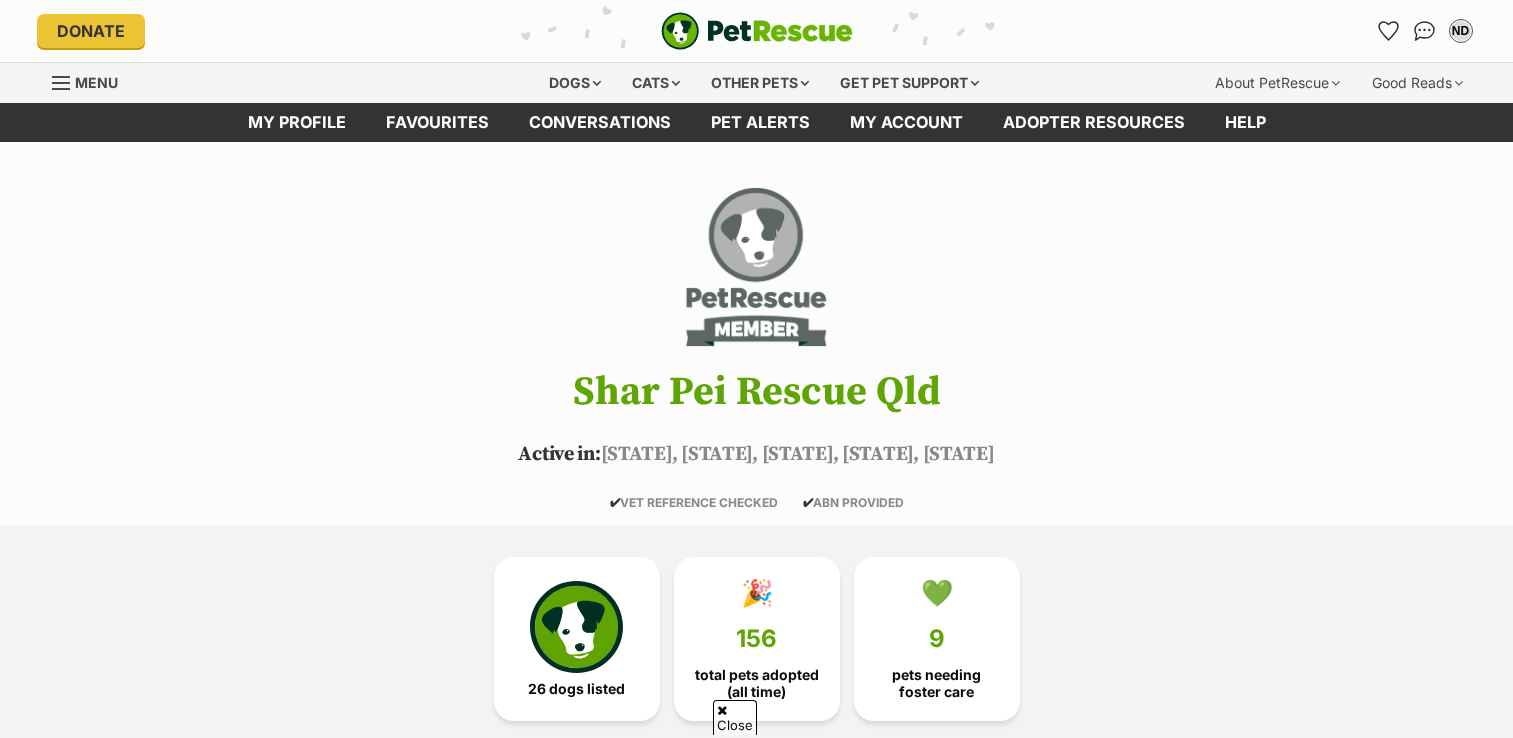 scroll, scrollTop: 1582, scrollLeft: 0, axis: vertical 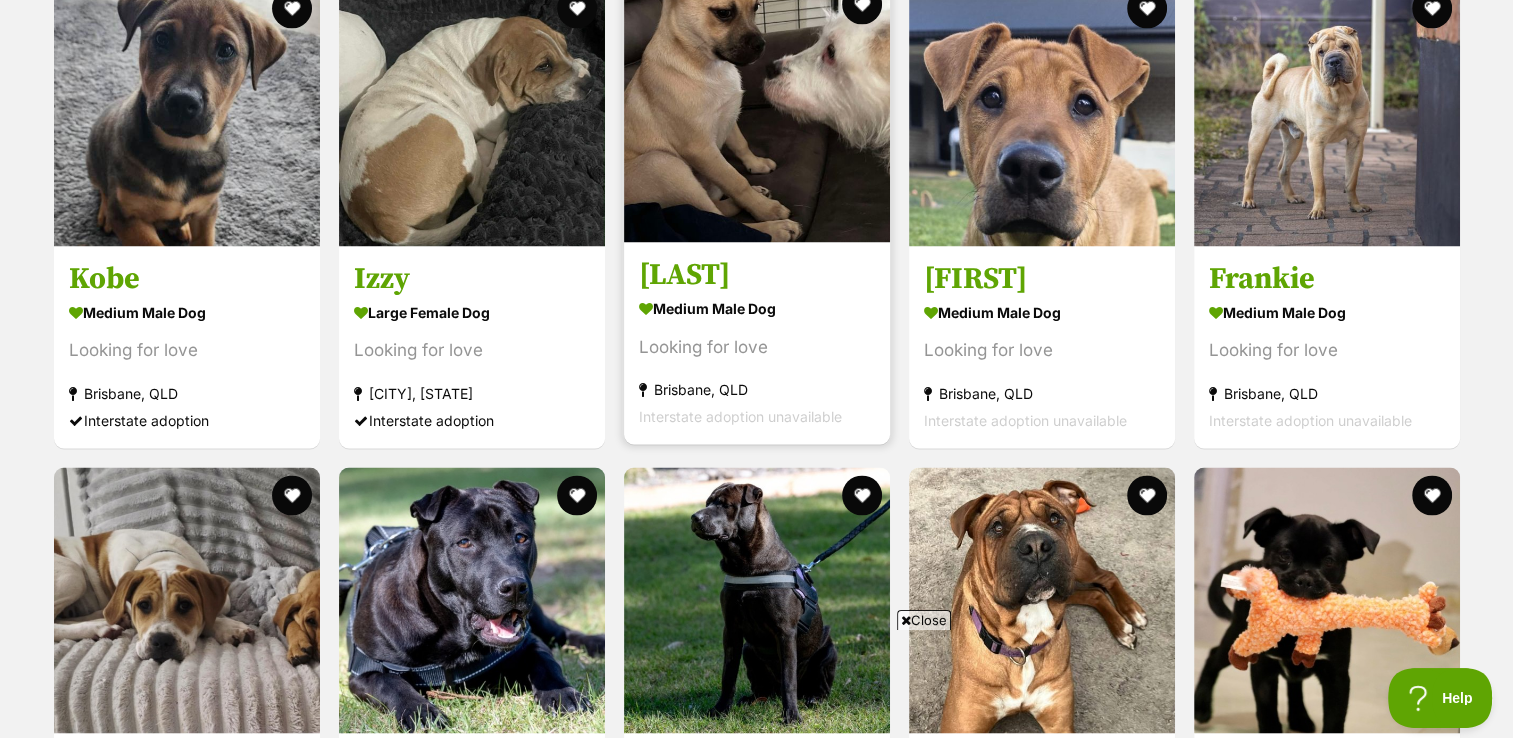 click at bounding box center [757, 109] 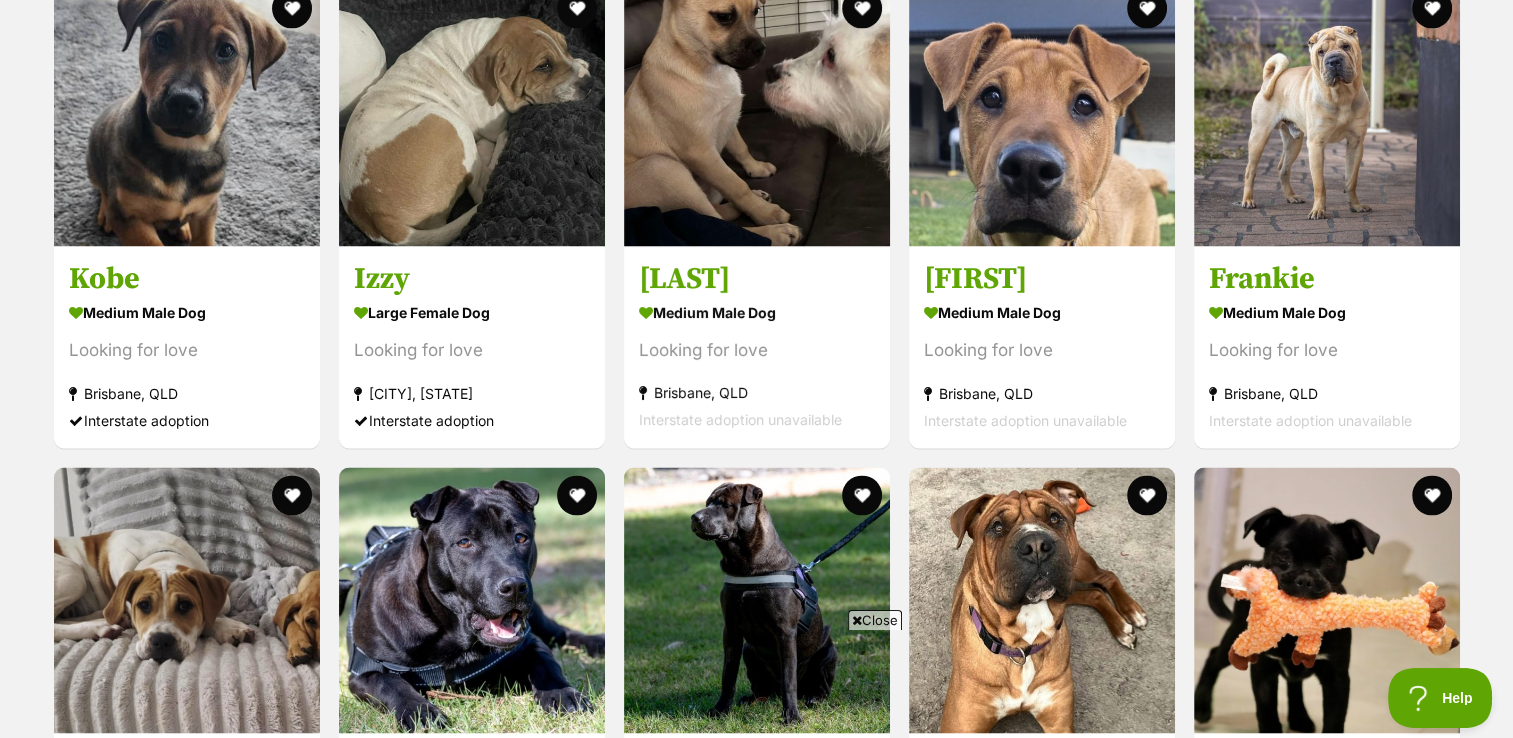 scroll, scrollTop: 0, scrollLeft: 0, axis: both 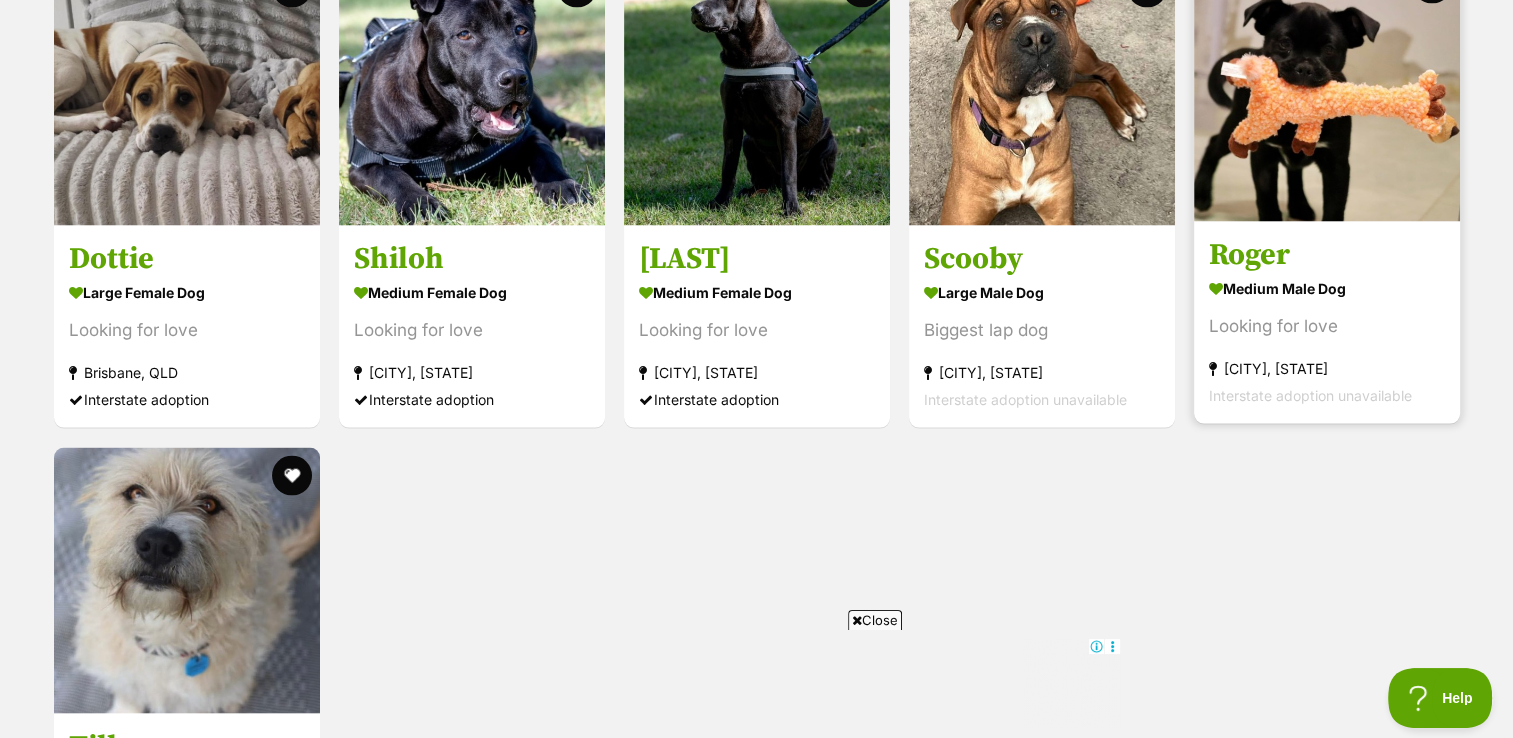 click at bounding box center (1327, 89) 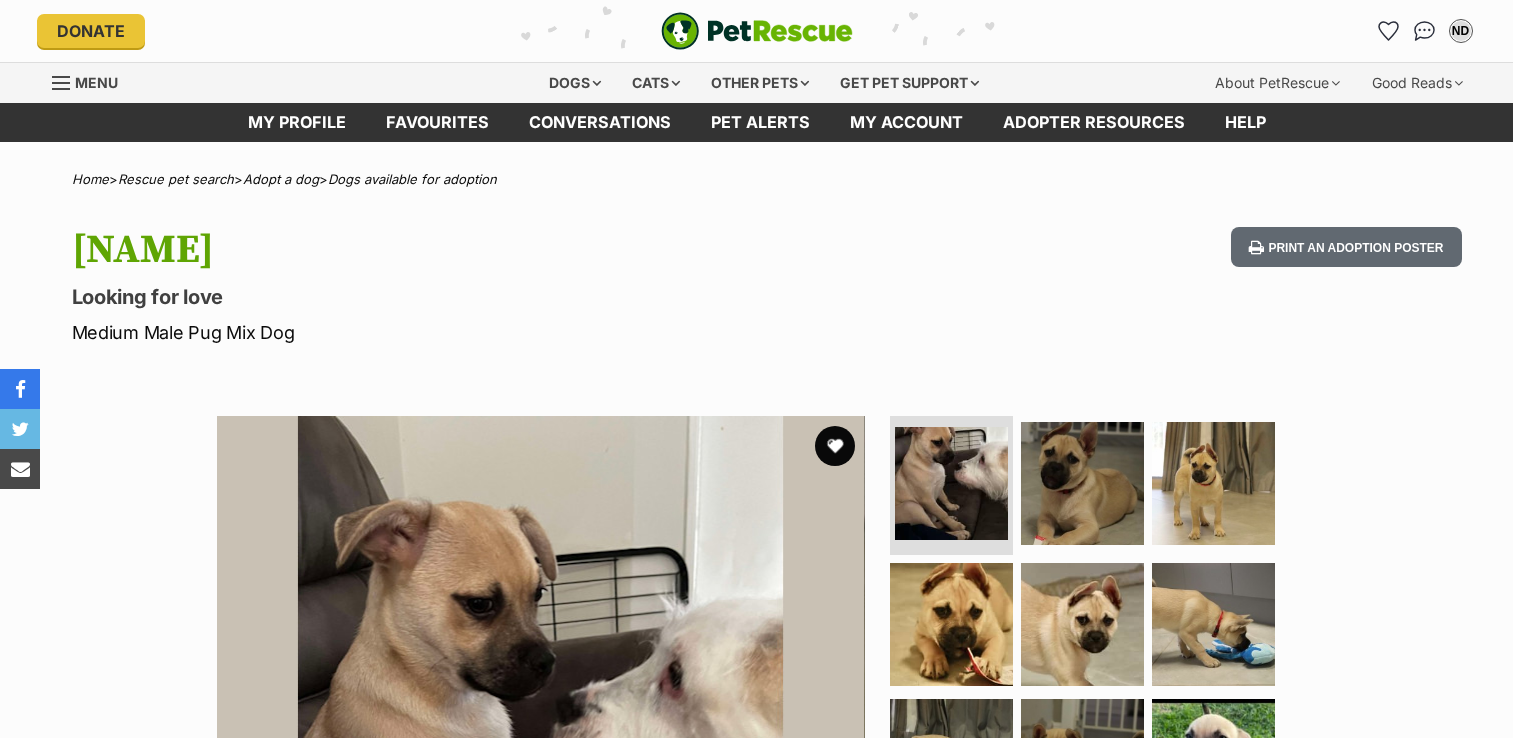 scroll, scrollTop: 0, scrollLeft: 0, axis: both 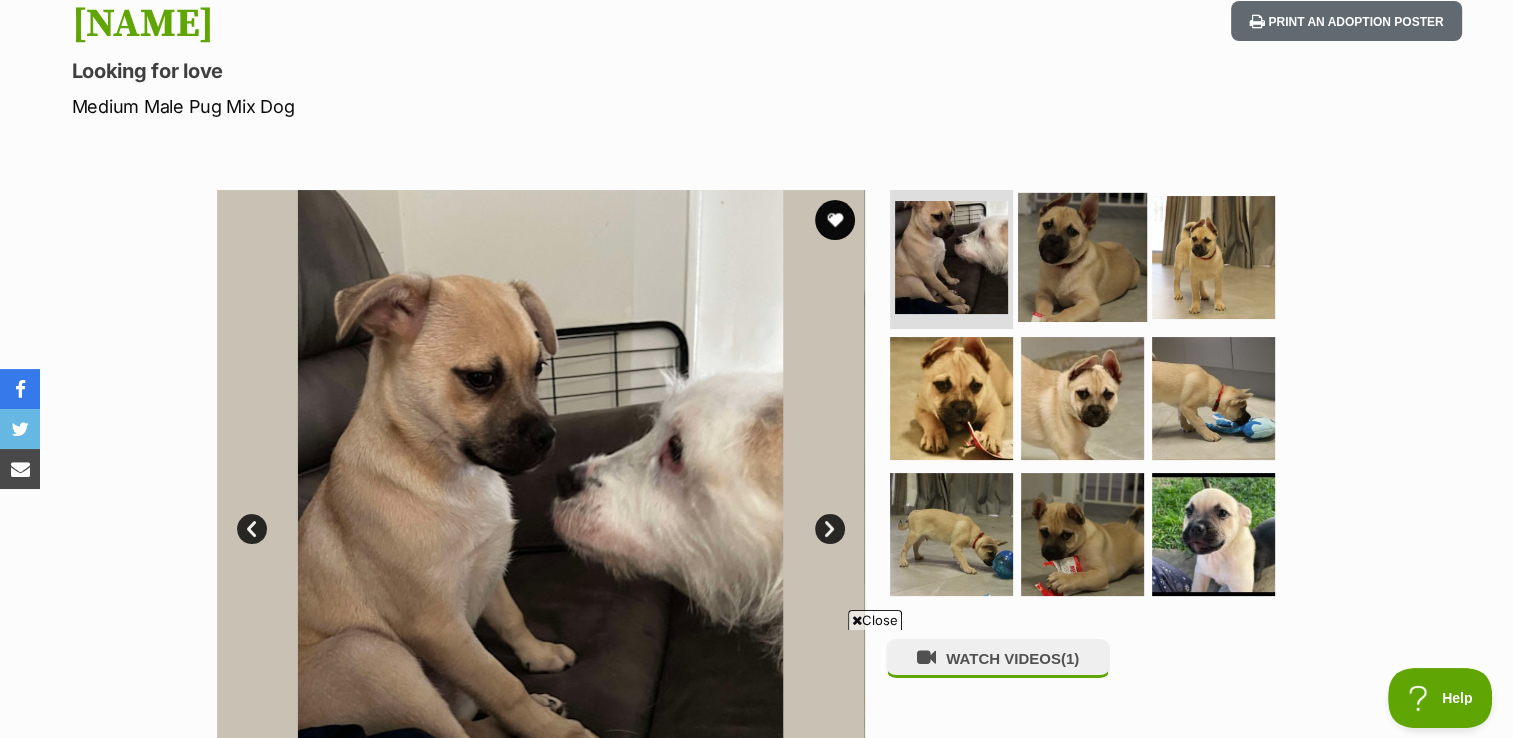 click at bounding box center [1082, 256] 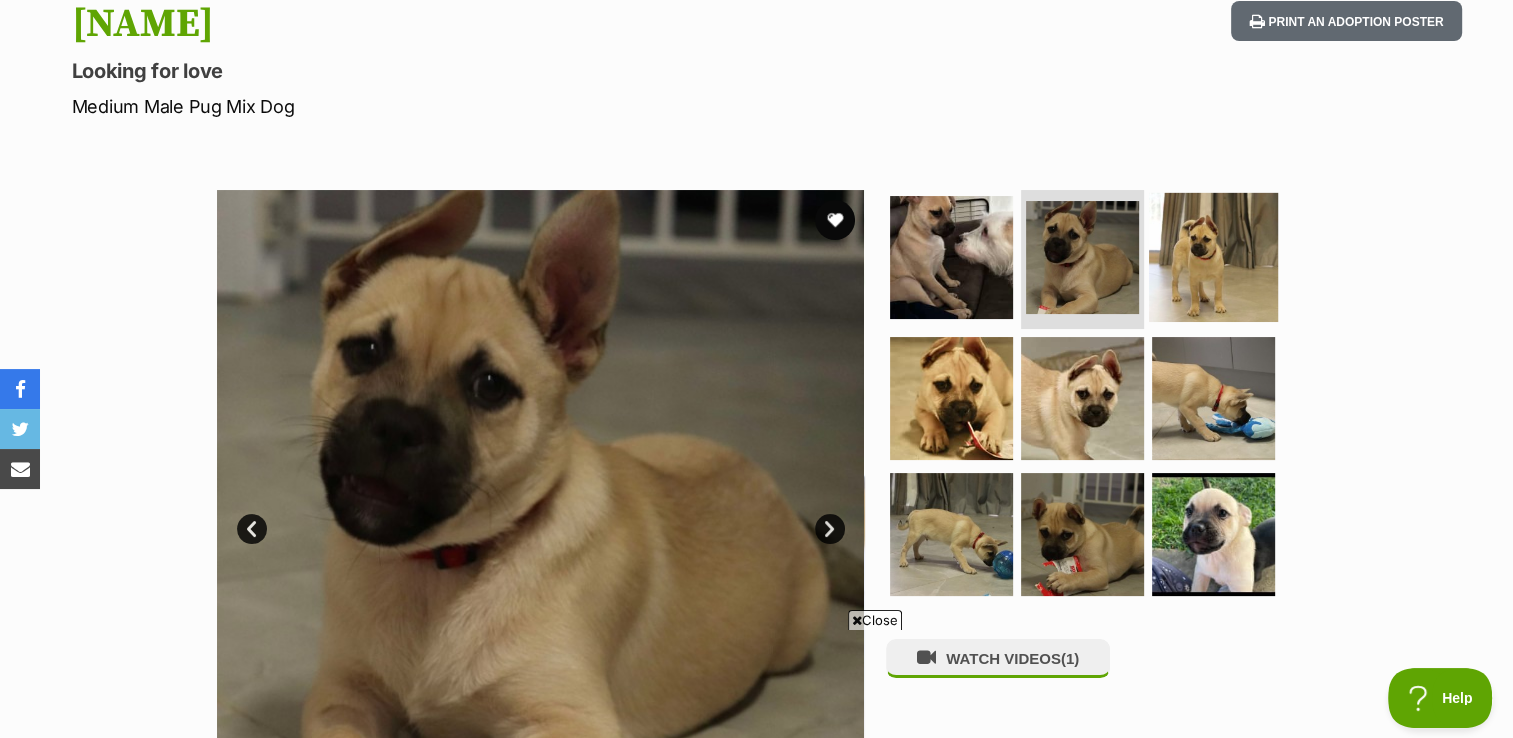 click at bounding box center [1213, 256] 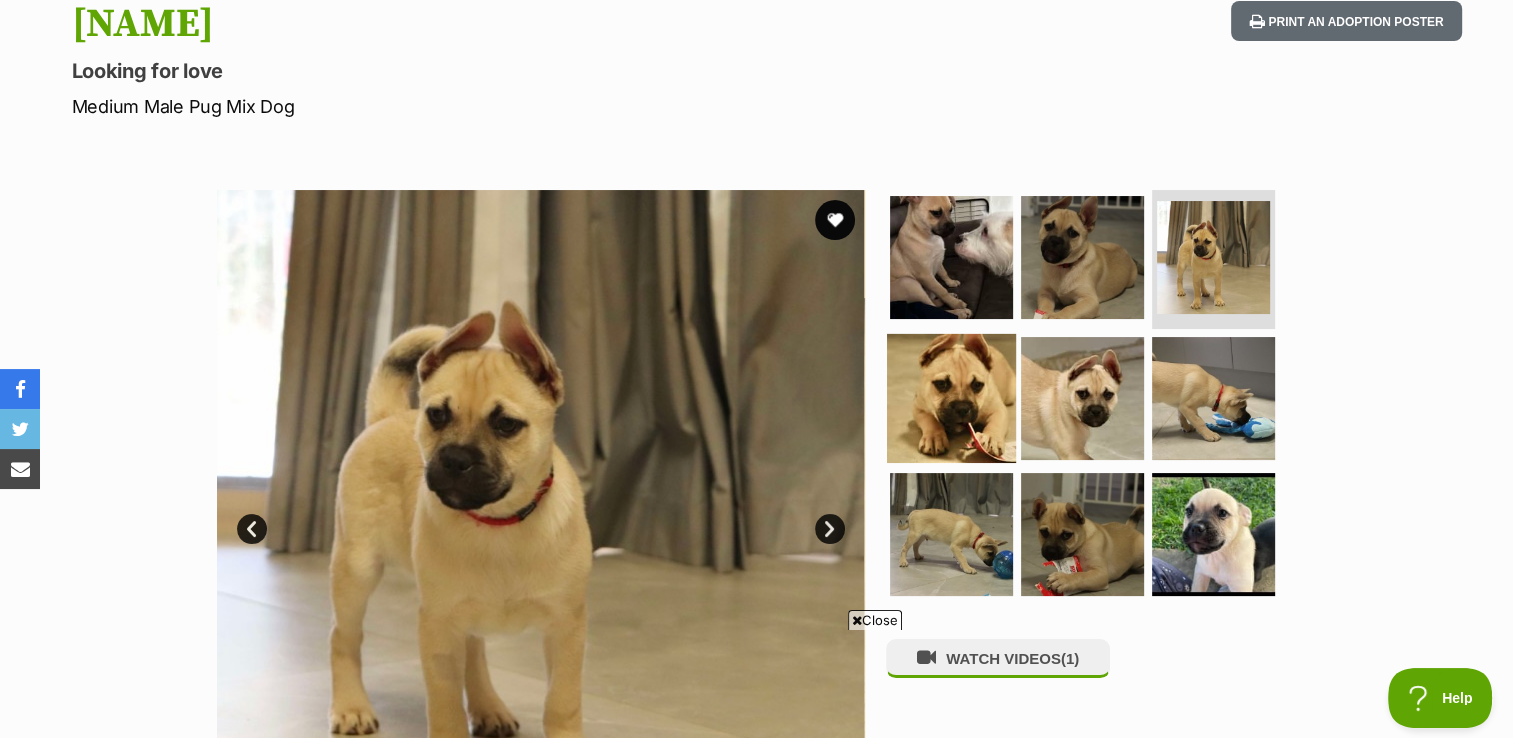 click at bounding box center [951, 398] 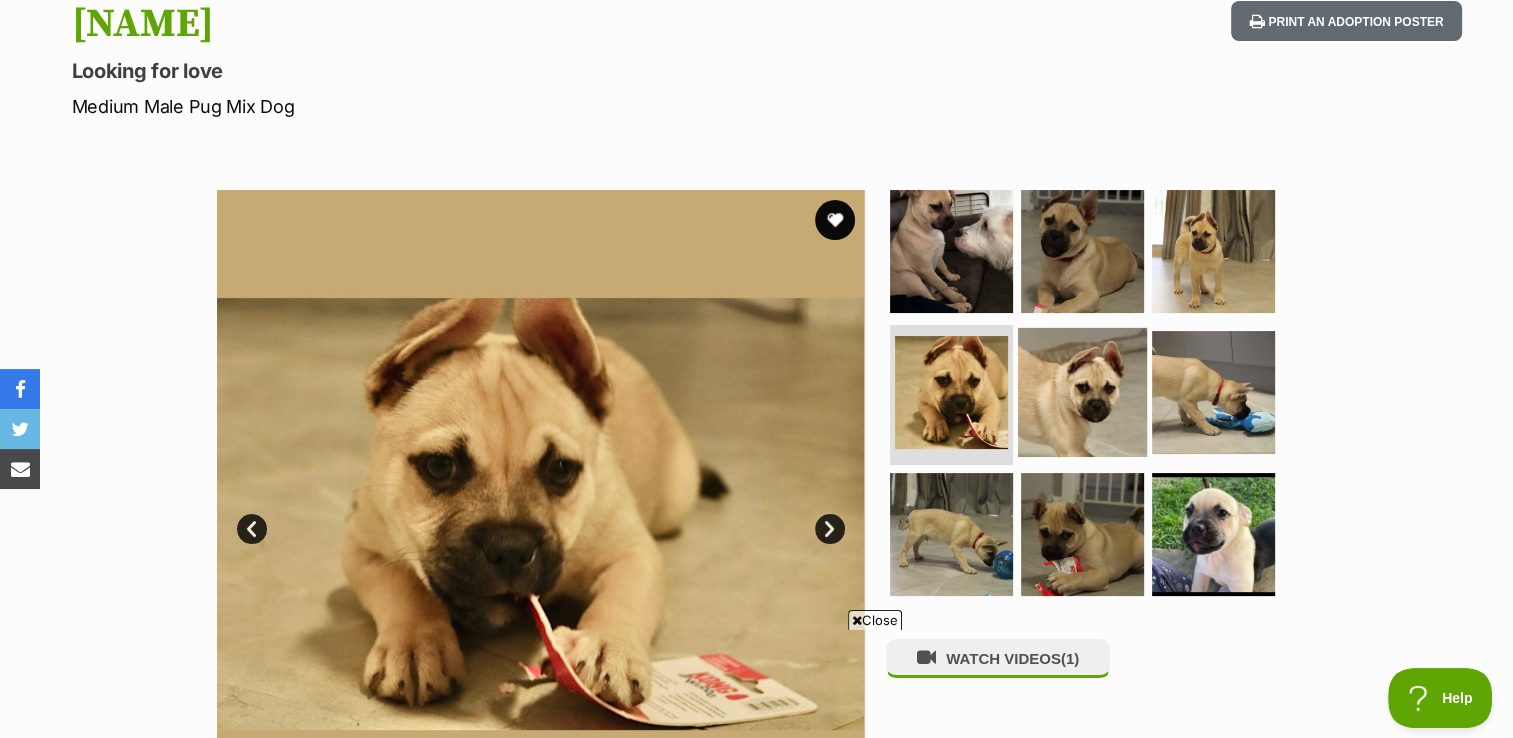 click at bounding box center [1082, 392] 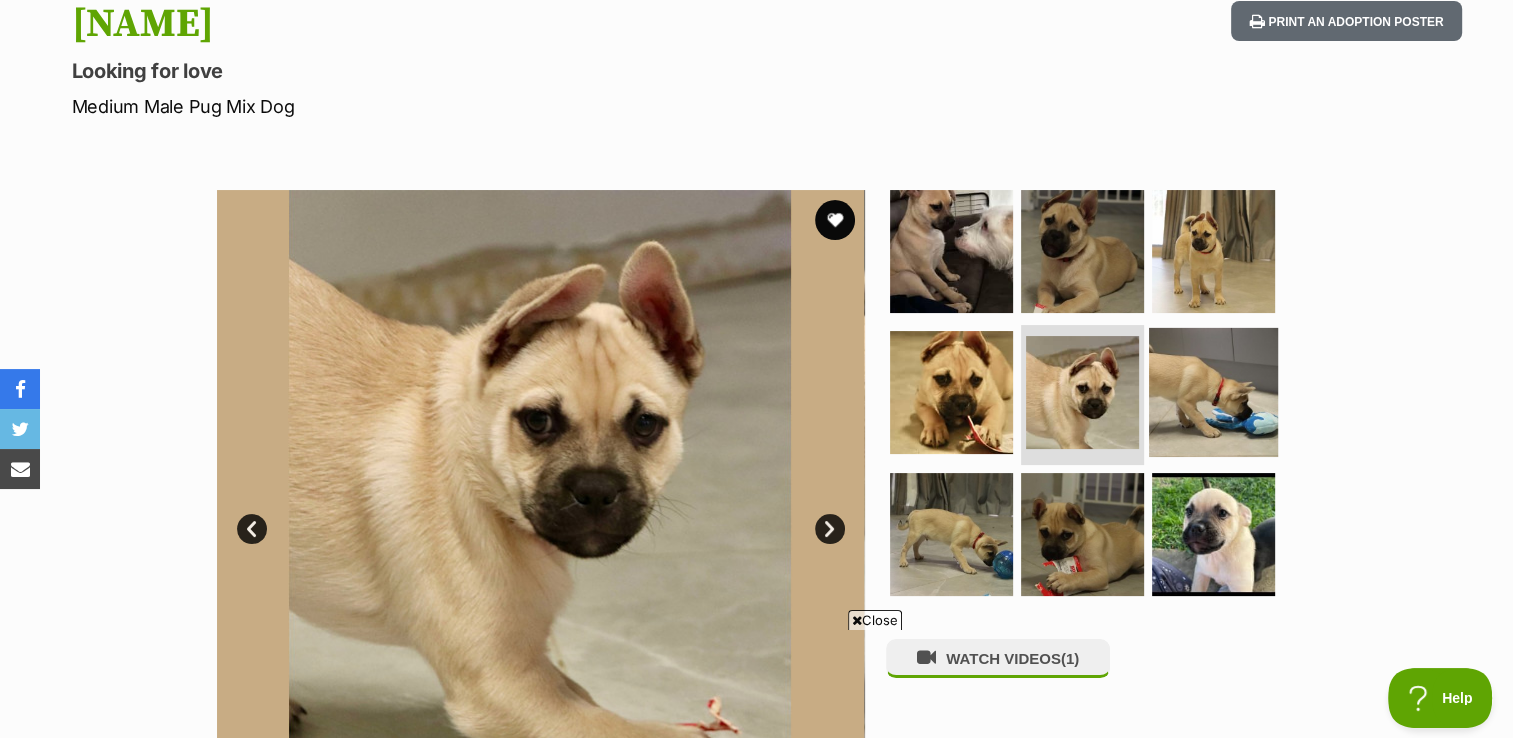 click at bounding box center (1213, 392) 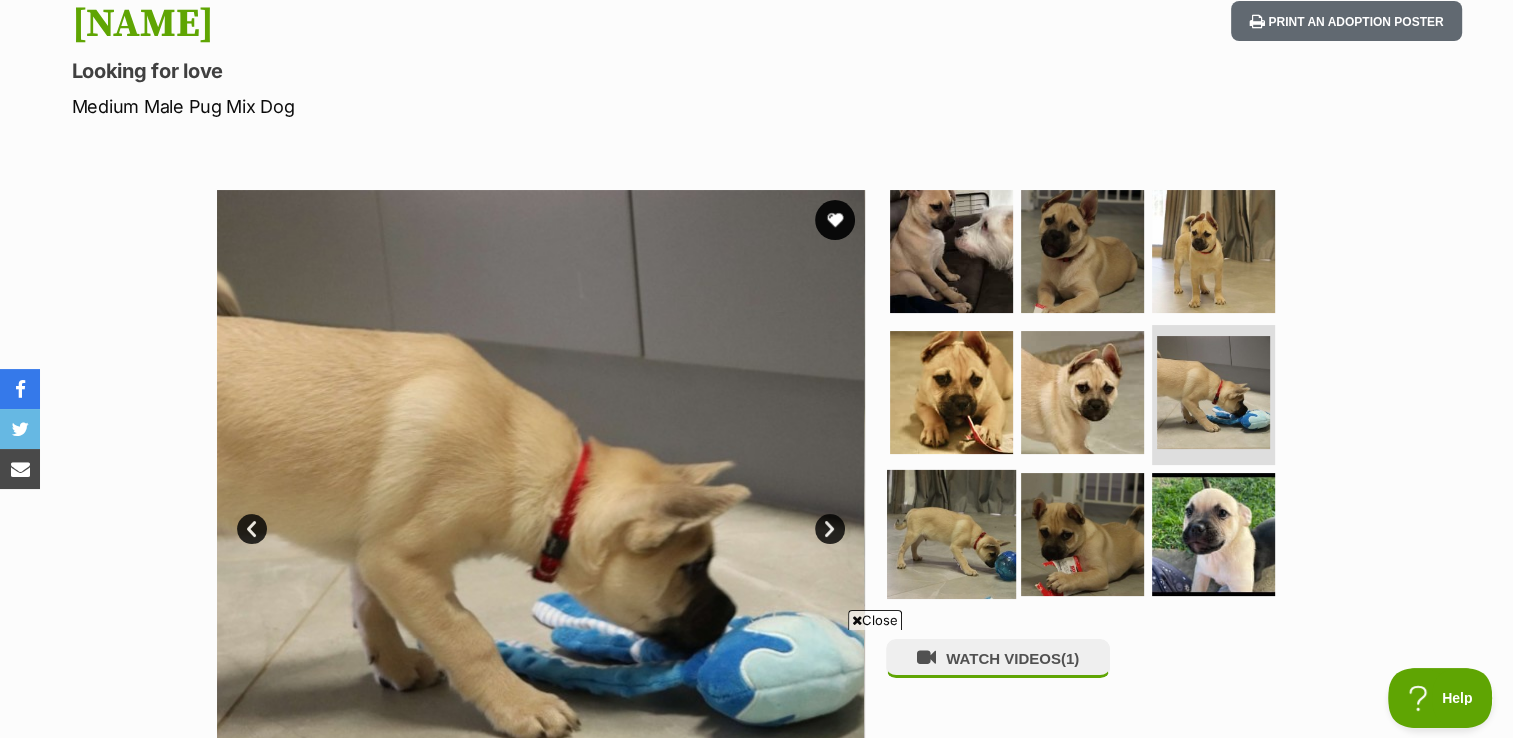 click at bounding box center [951, 534] 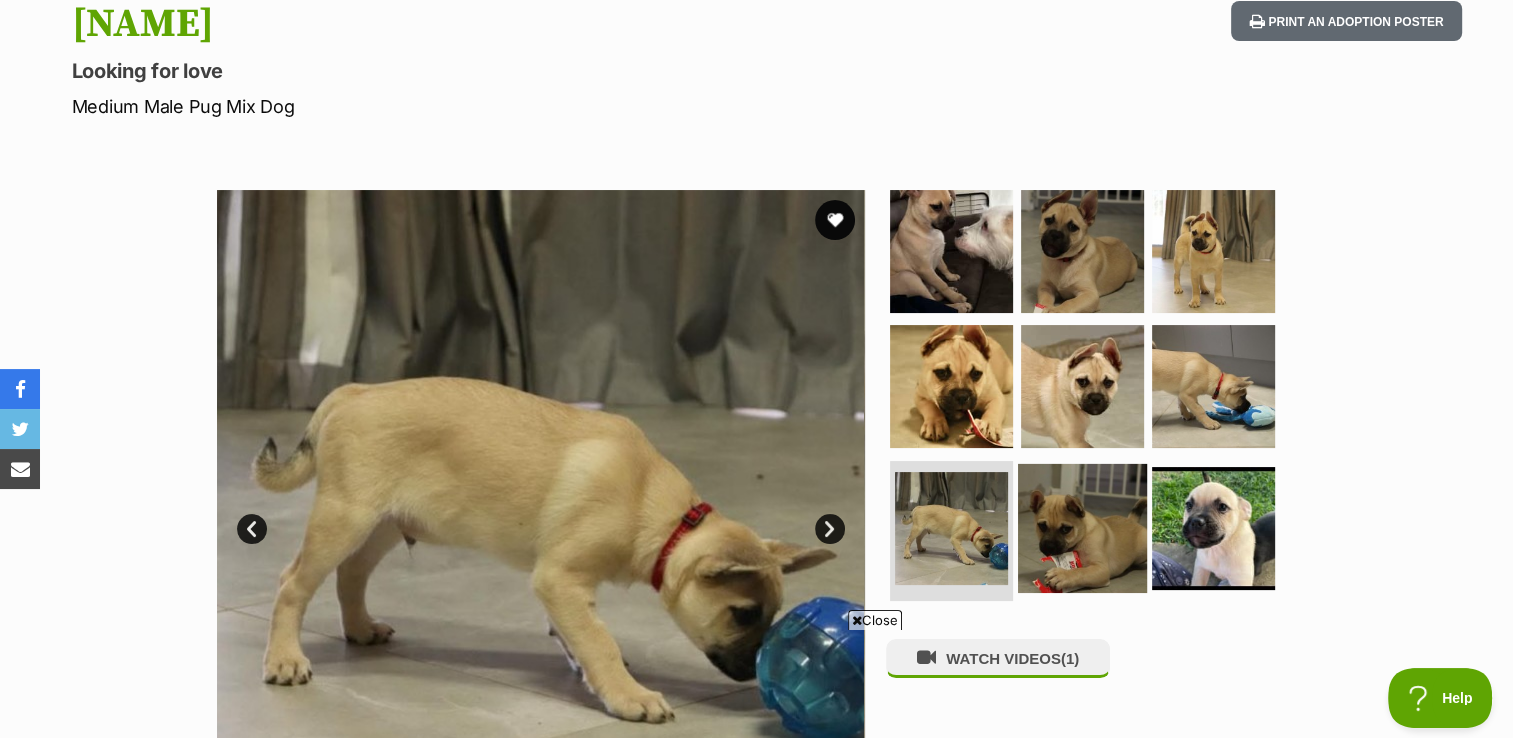 click at bounding box center [1082, 528] 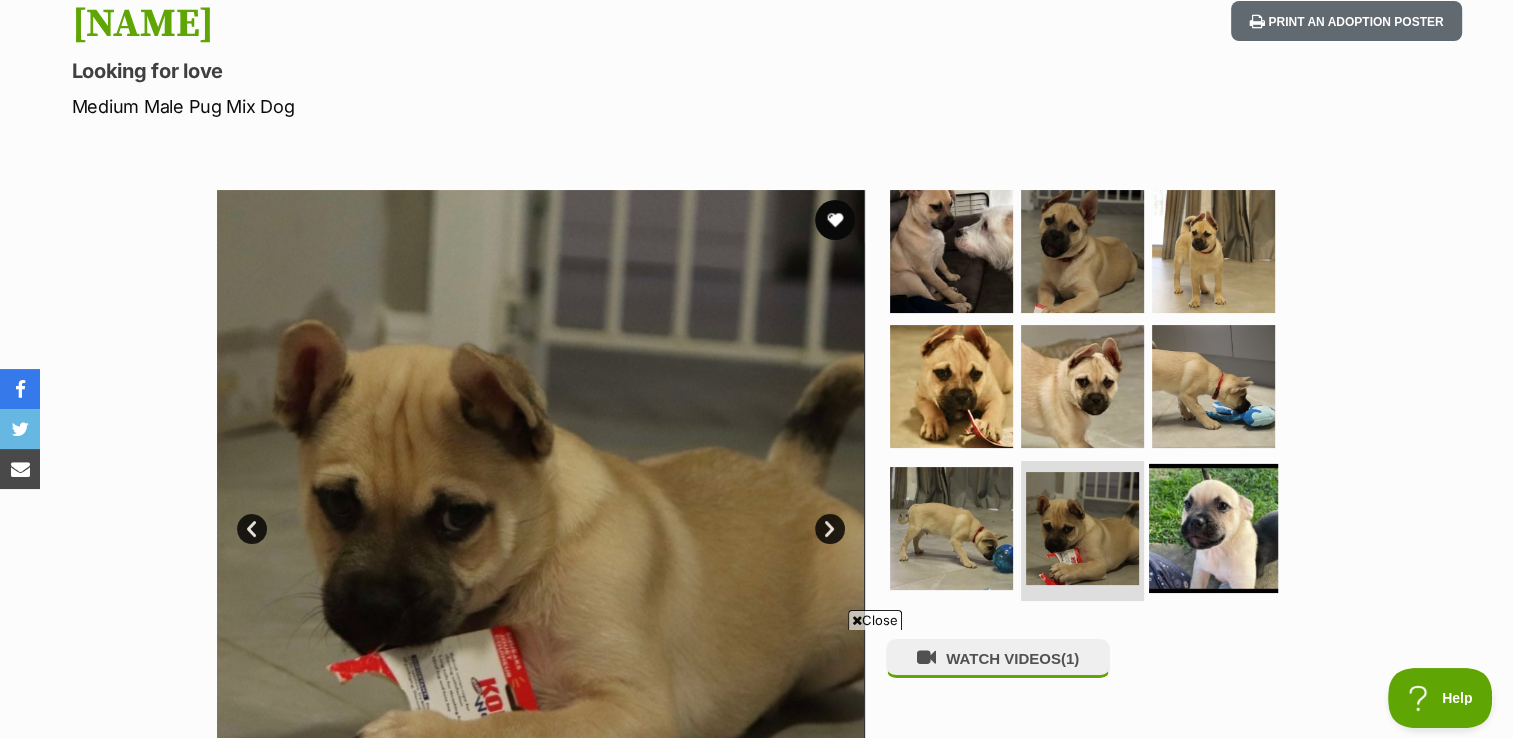 click at bounding box center (1213, 528) 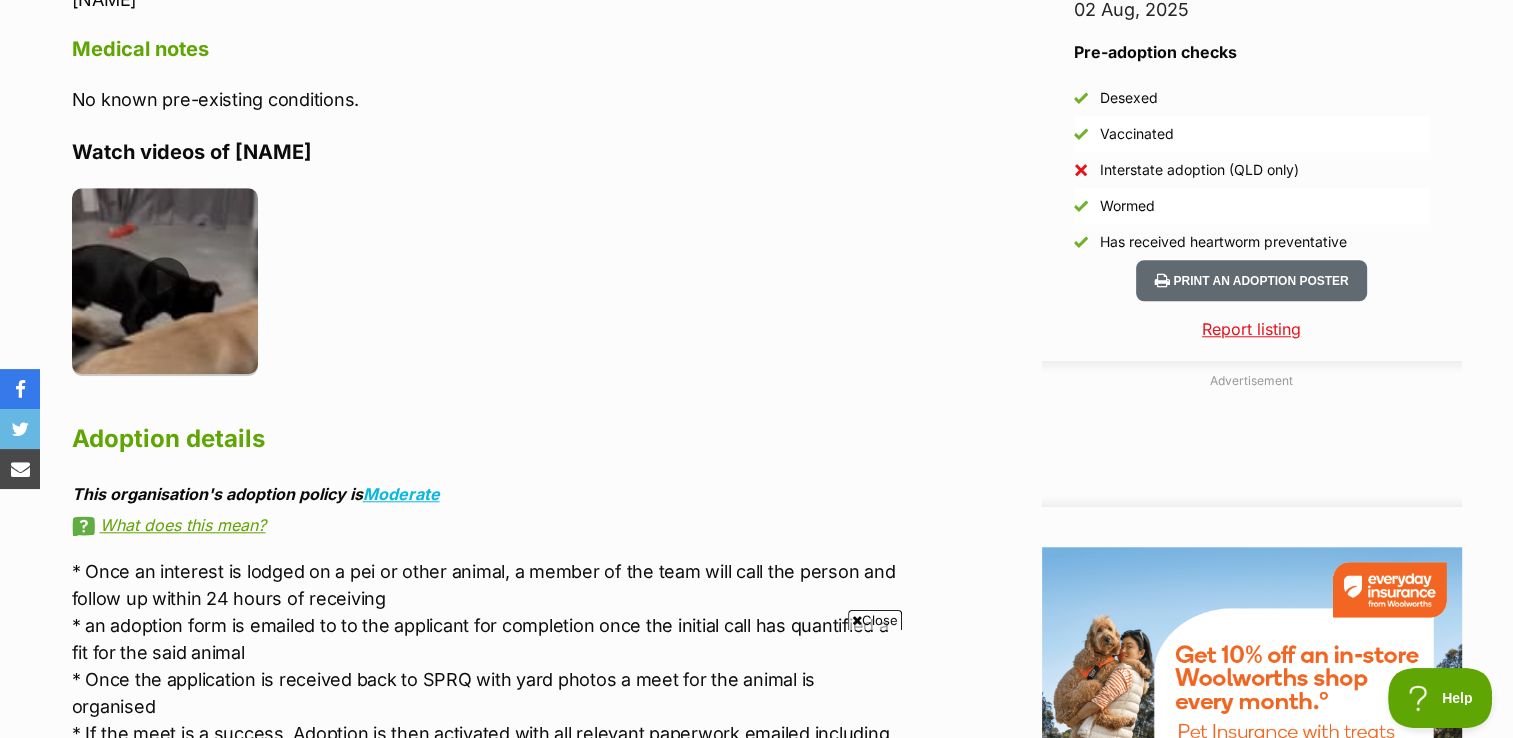 scroll, scrollTop: 0, scrollLeft: 0, axis: both 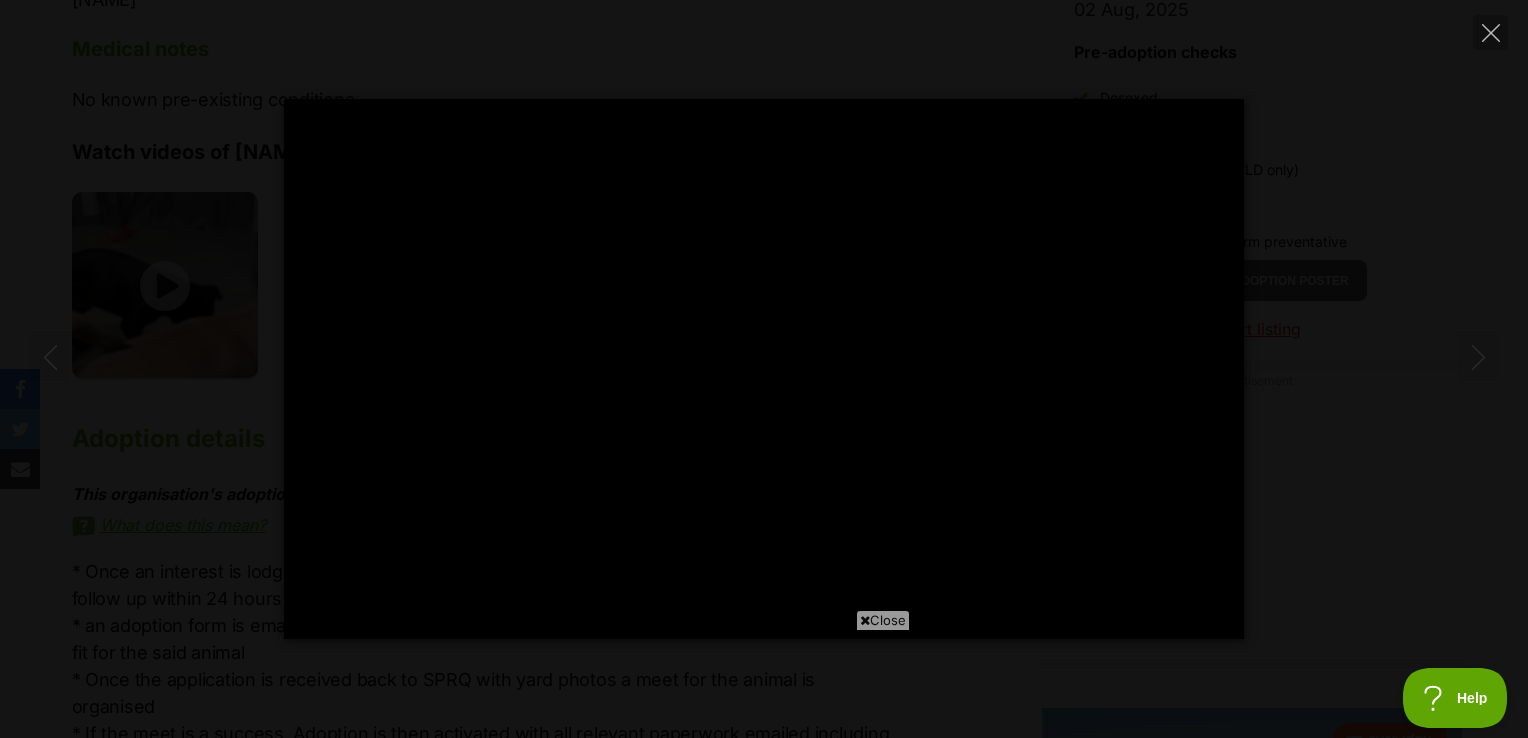 type on "100" 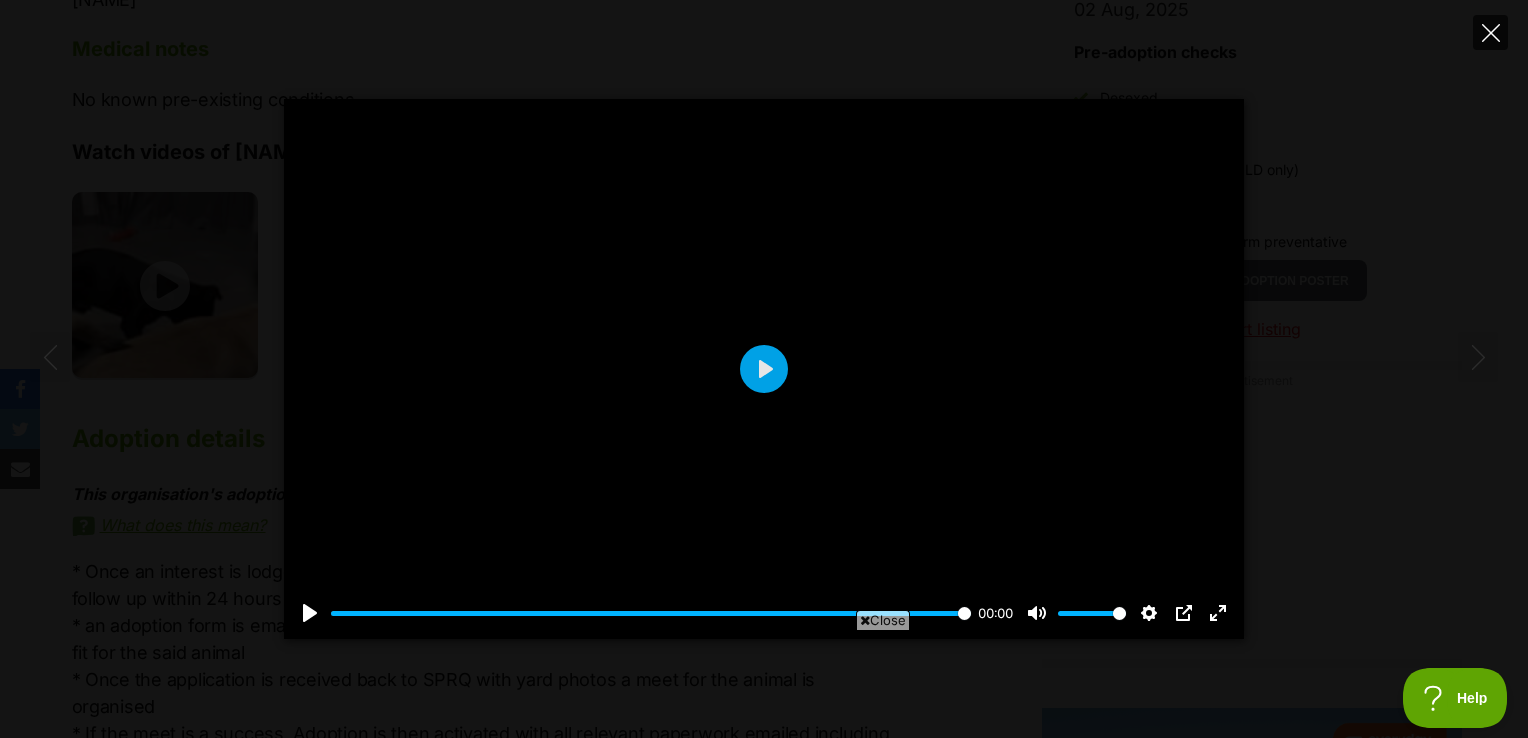 click at bounding box center [1490, 32] 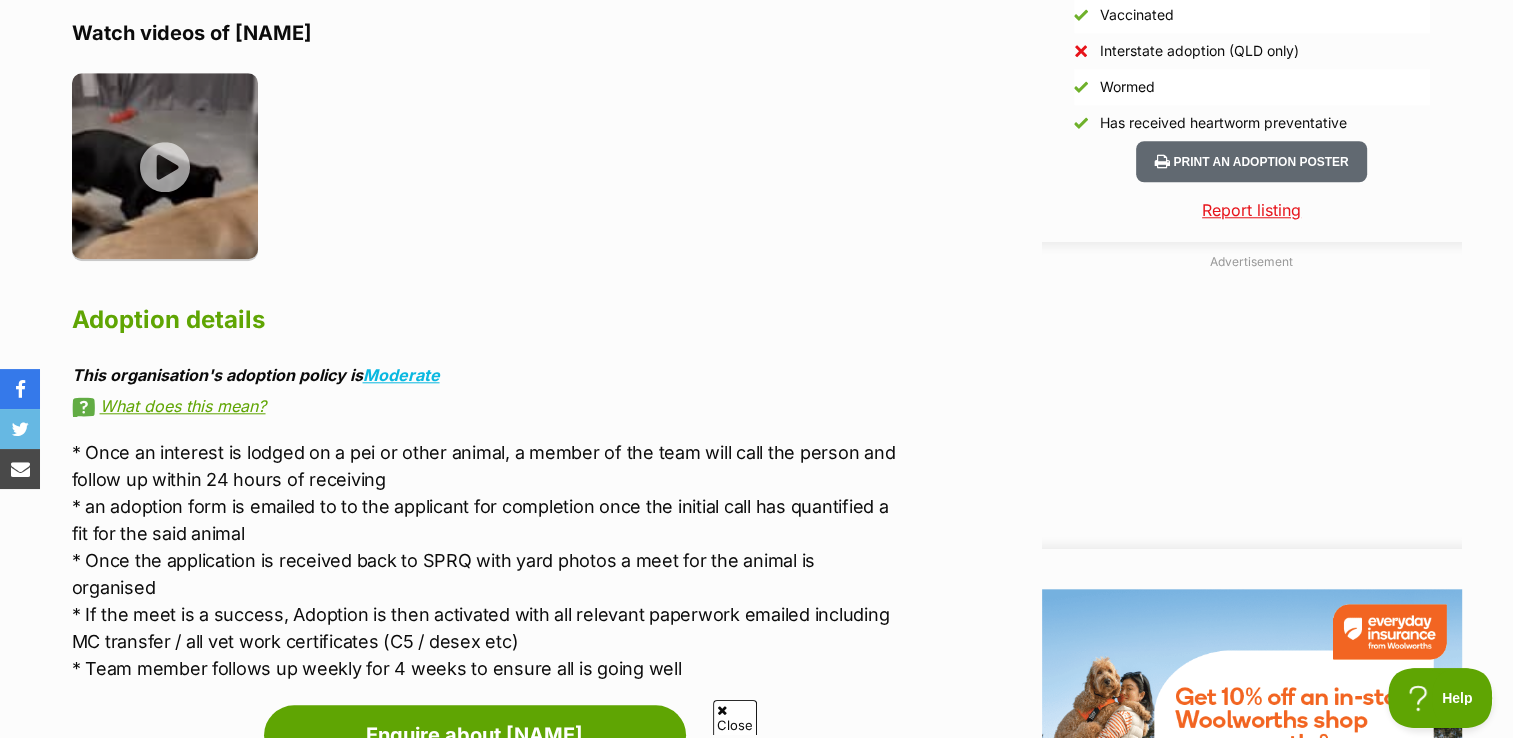 scroll, scrollTop: 1886, scrollLeft: 0, axis: vertical 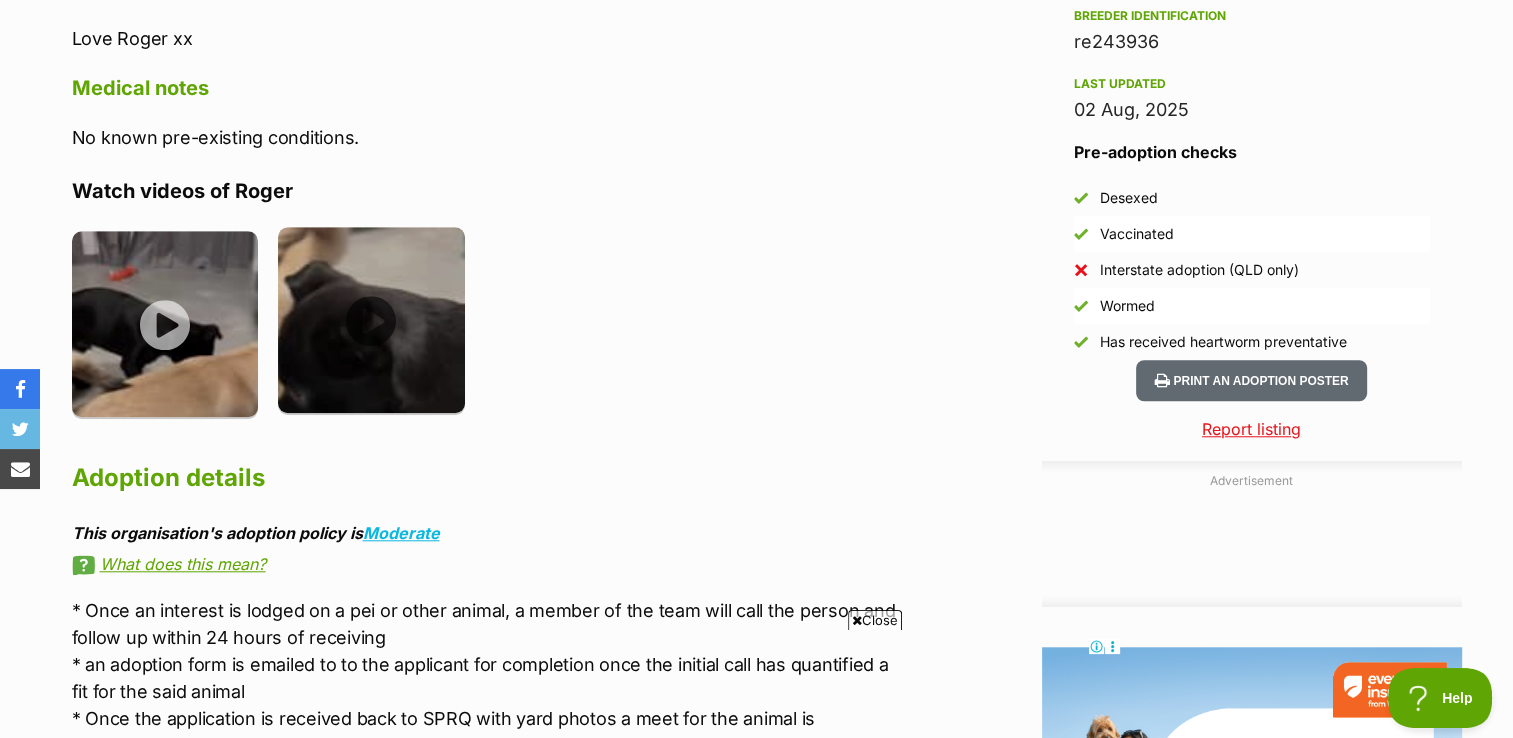click at bounding box center [371, 320] 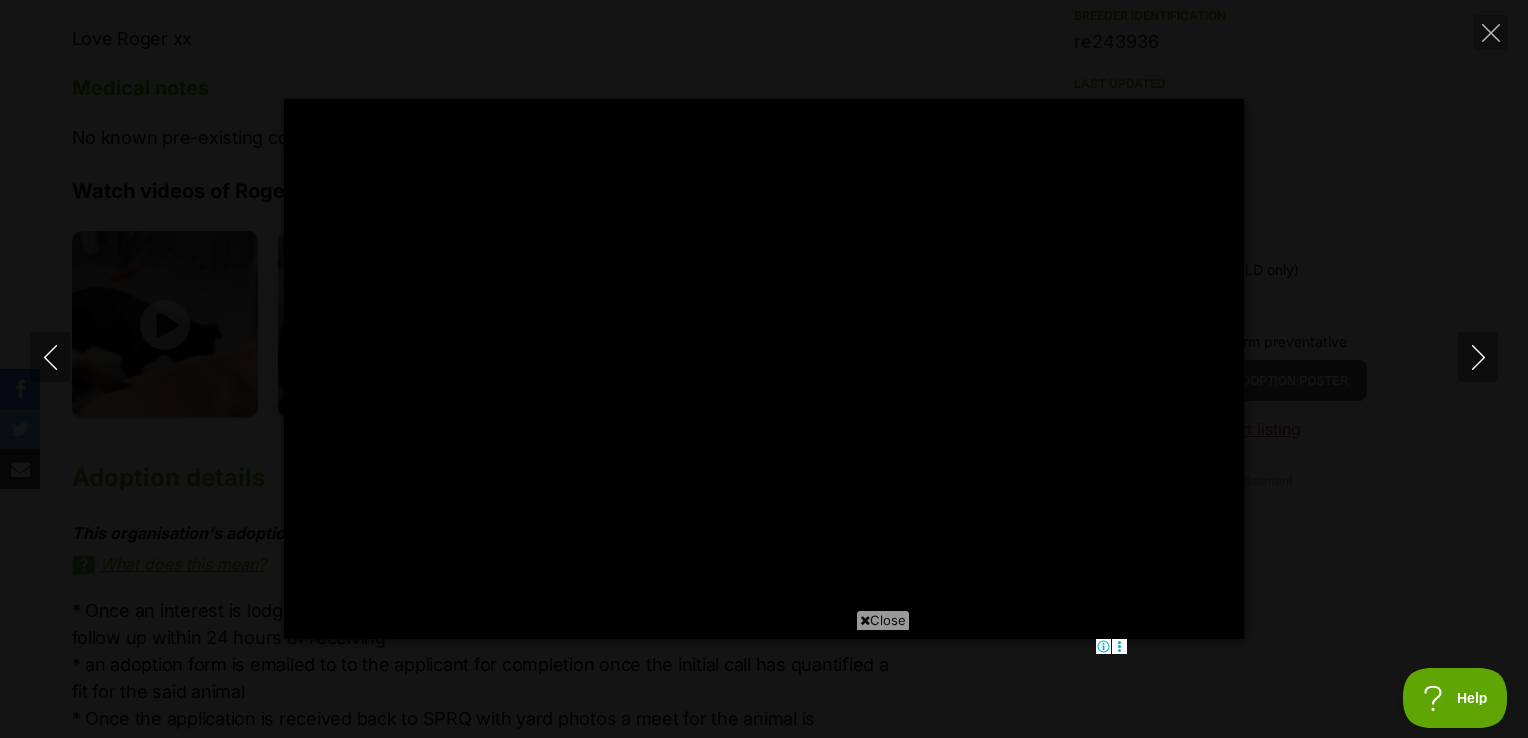 type on "100" 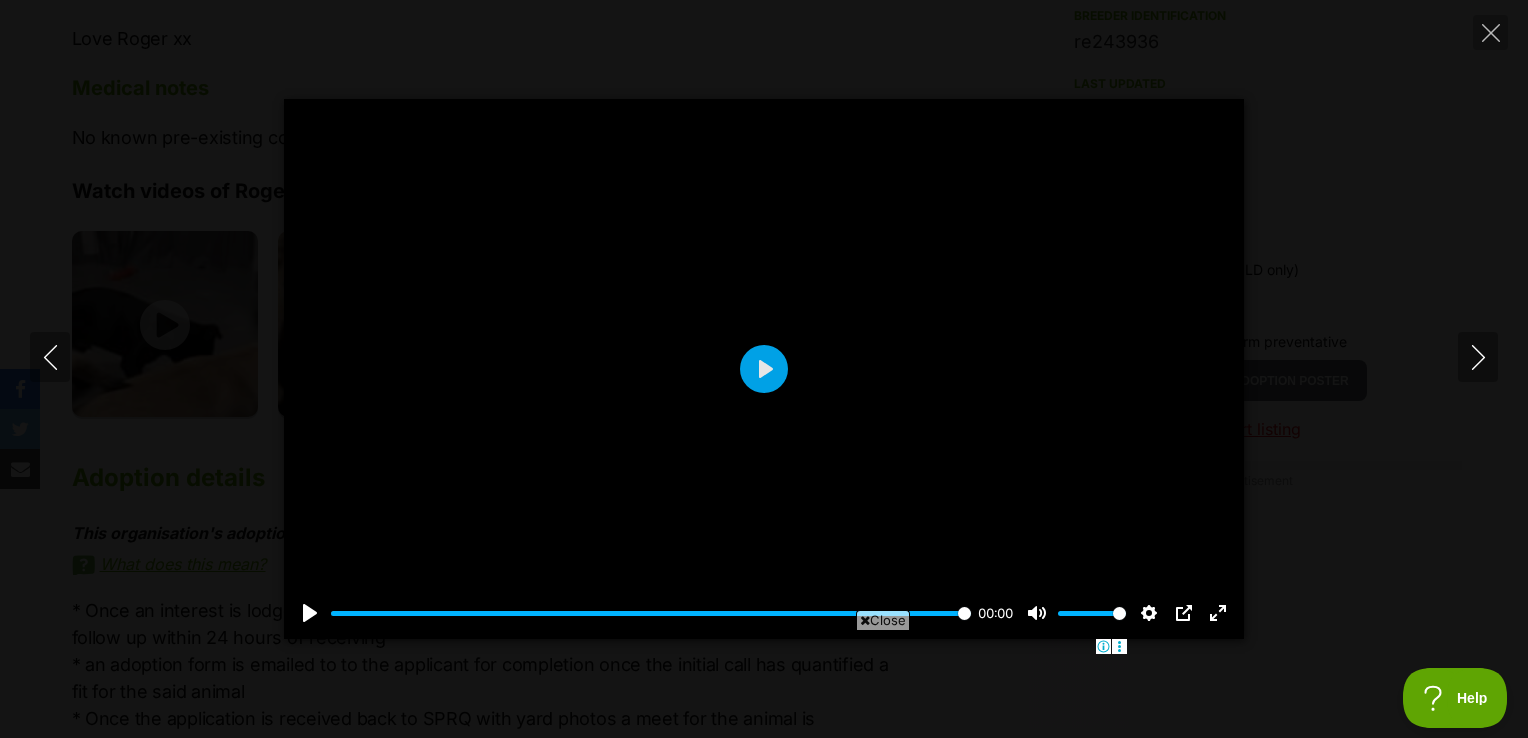 click on "Pause Play % buffered 00:00 00:00 Unmute Mute Disable captions Enable captions Settings Captions Disabled Quality undefined Speed Normal Captions Go back to previous menu Quality Go back to previous menu Speed Go back to previous menu 0.5× 0.75× Normal 1.25× 1.5× 1.75× 2× 4× PIP Exit fullscreen Enter fullscreen Play" at bounding box center (764, 369) 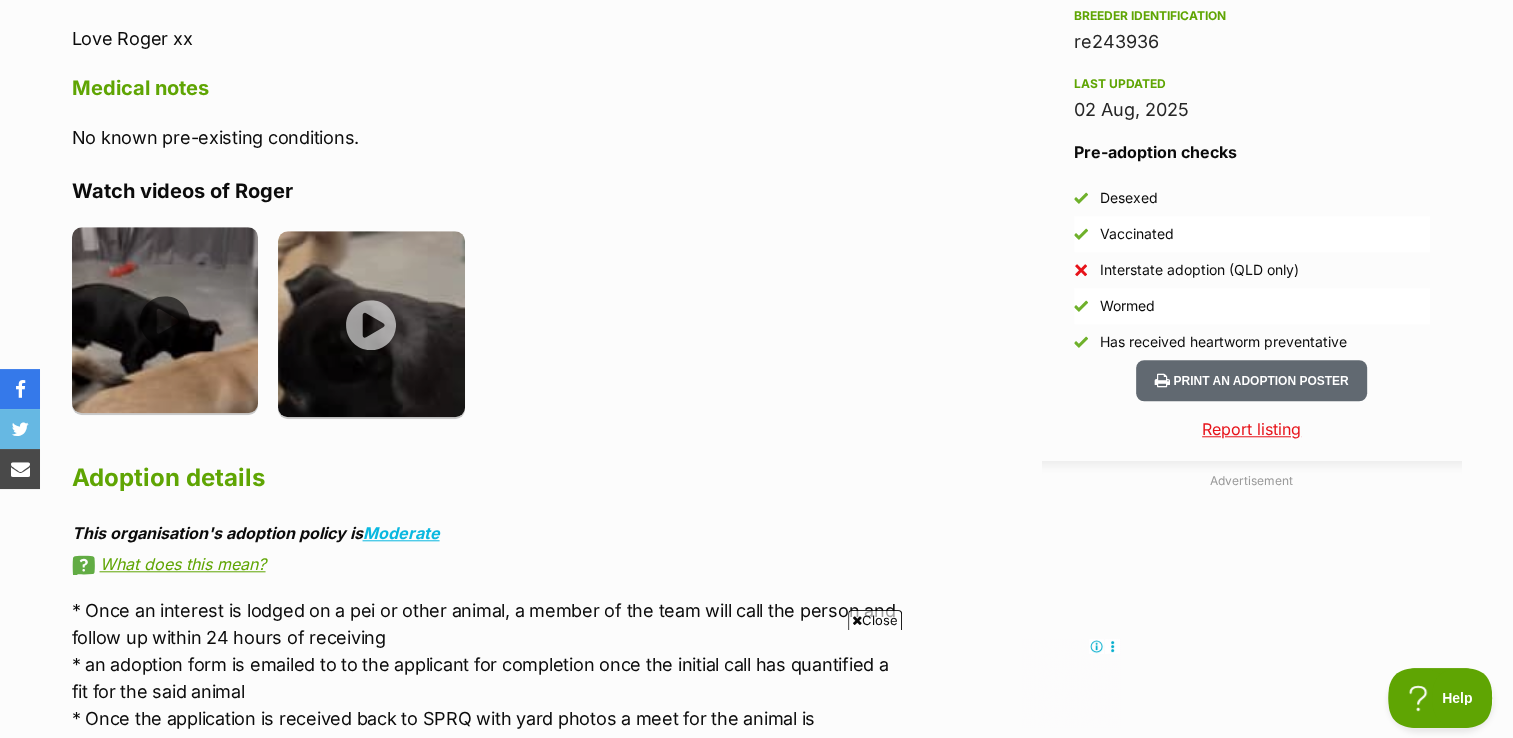 click at bounding box center (165, 320) 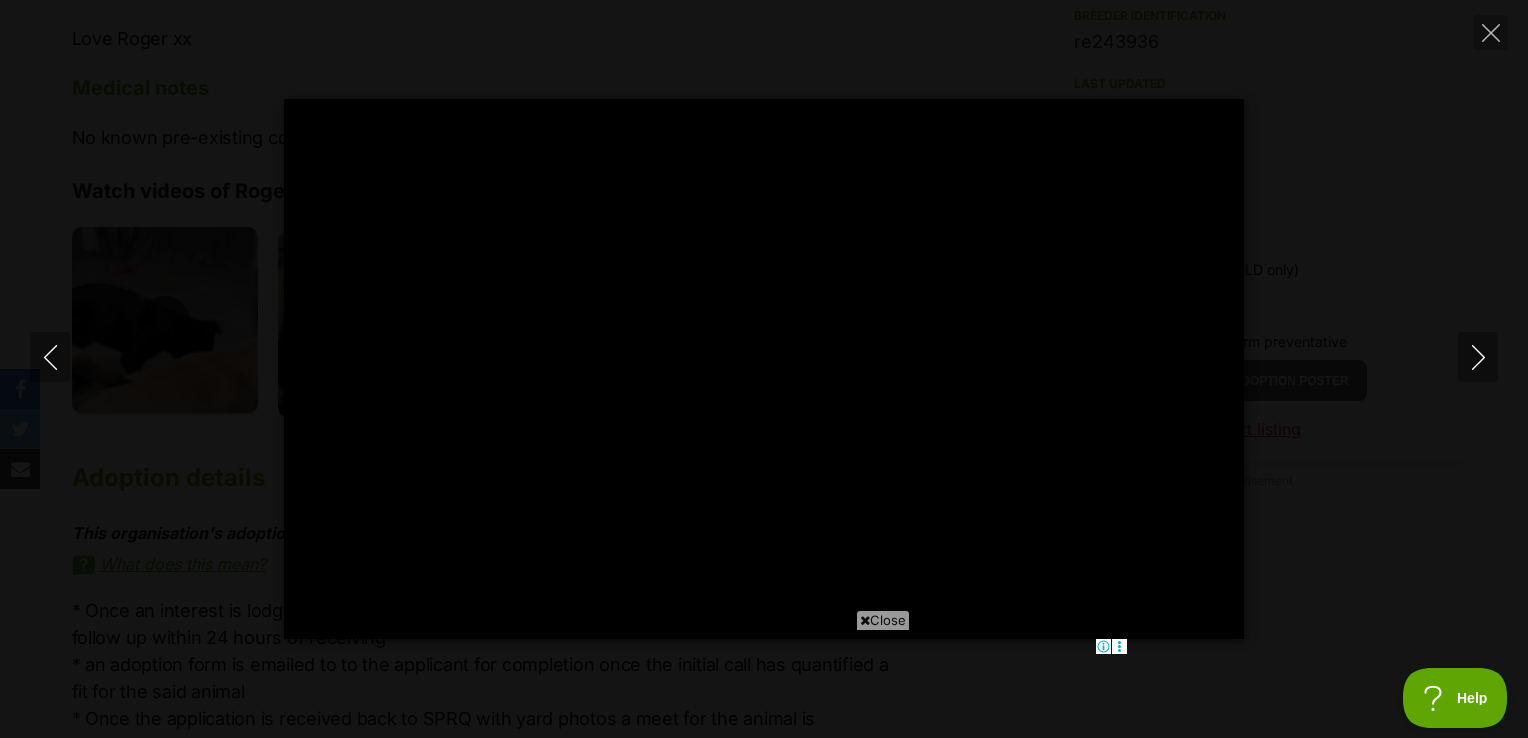 type on "100" 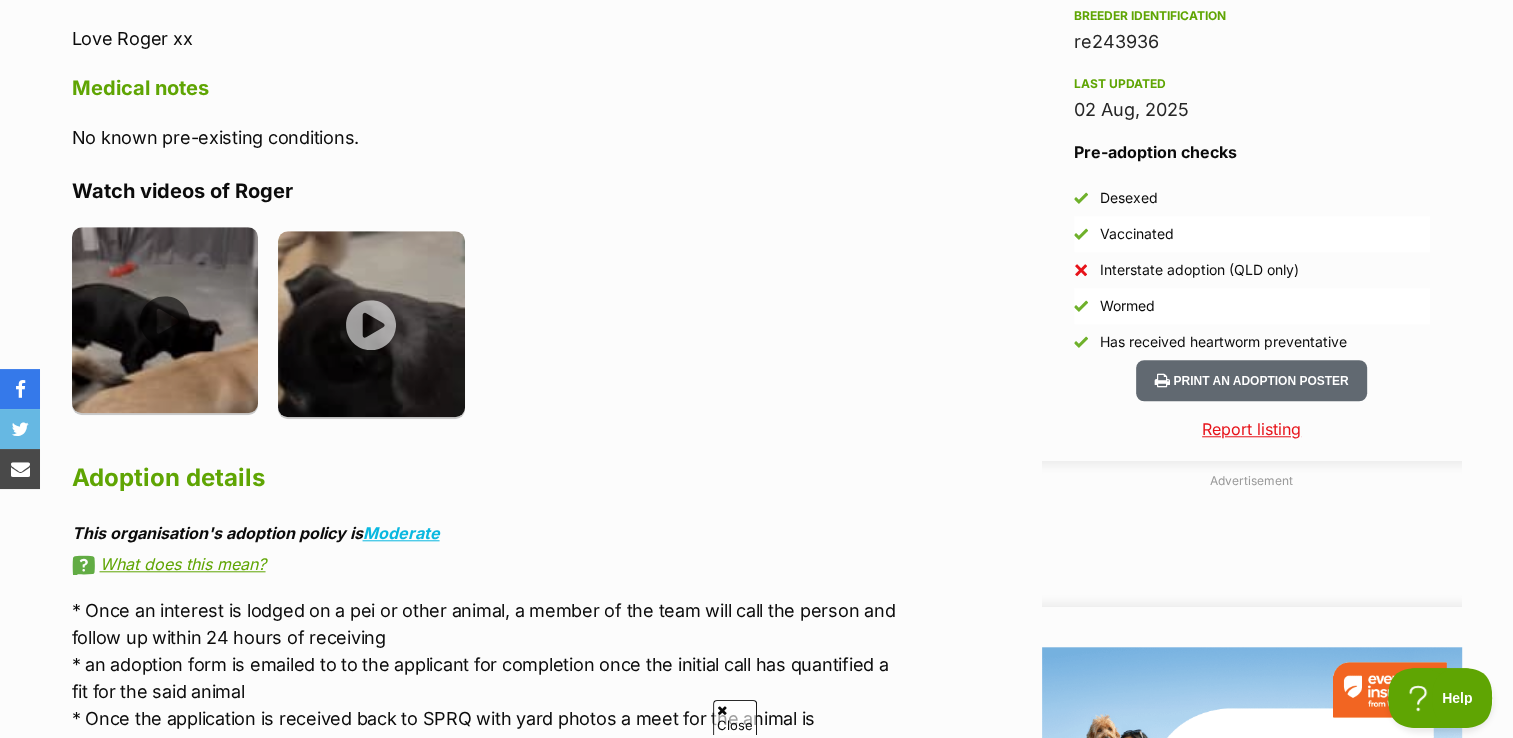 scroll, scrollTop: 0, scrollLeft: 0, axis: both 